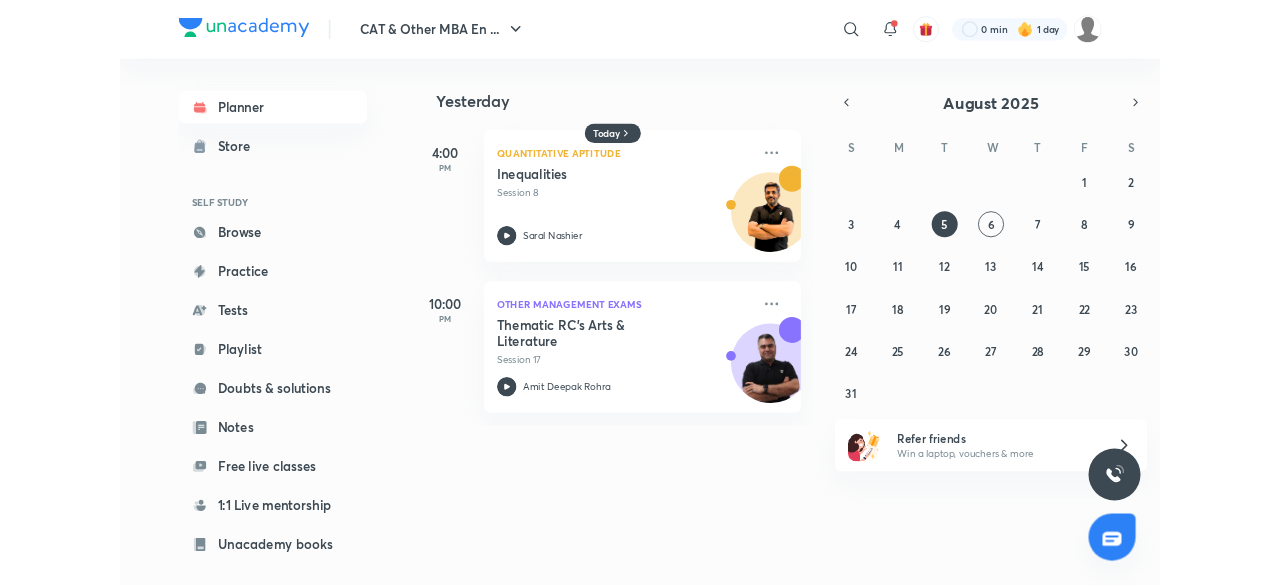 scroll, scrollTop: 0, scrollLeft: 0, axis: both 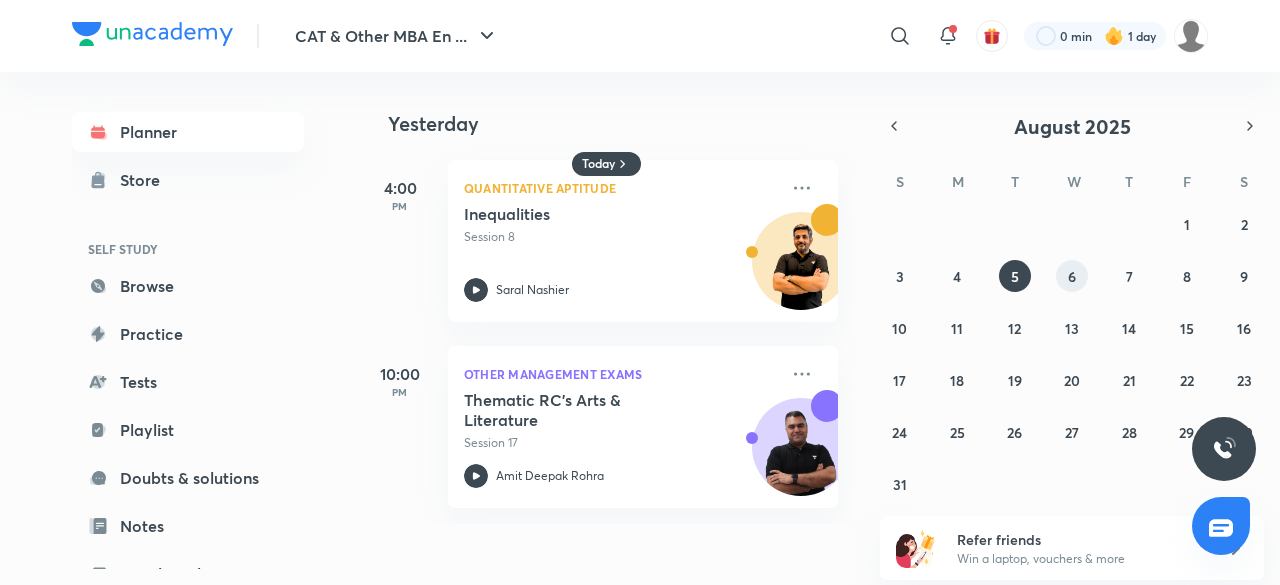 click on "6" at bounding box center [1072, 276] 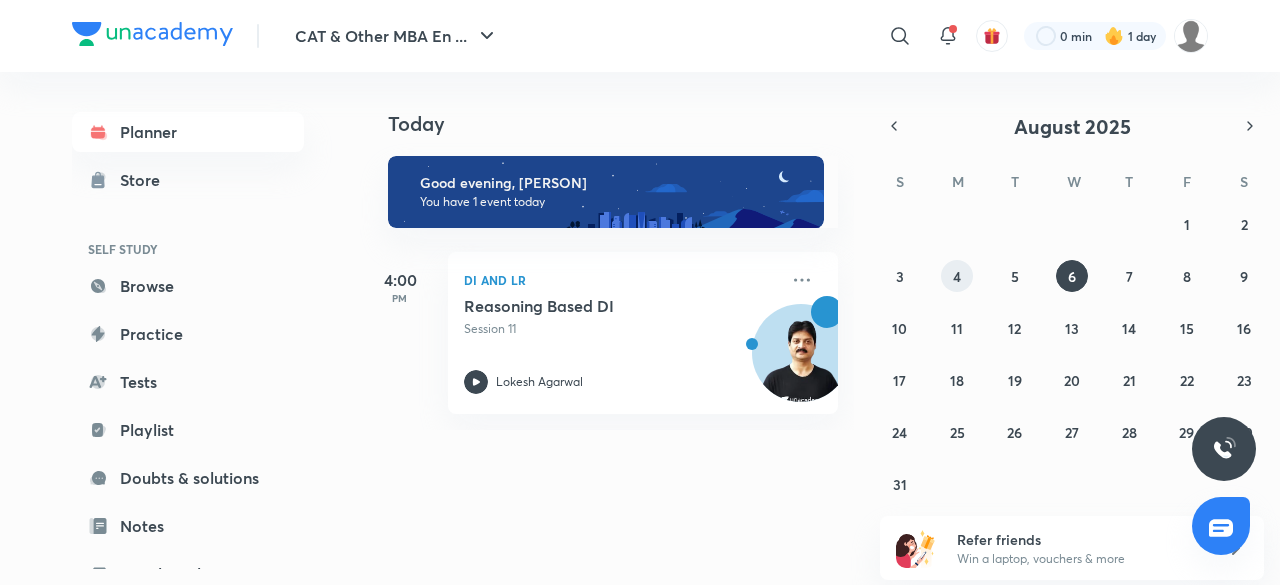 click on "4" at bounding box center (957, 276) 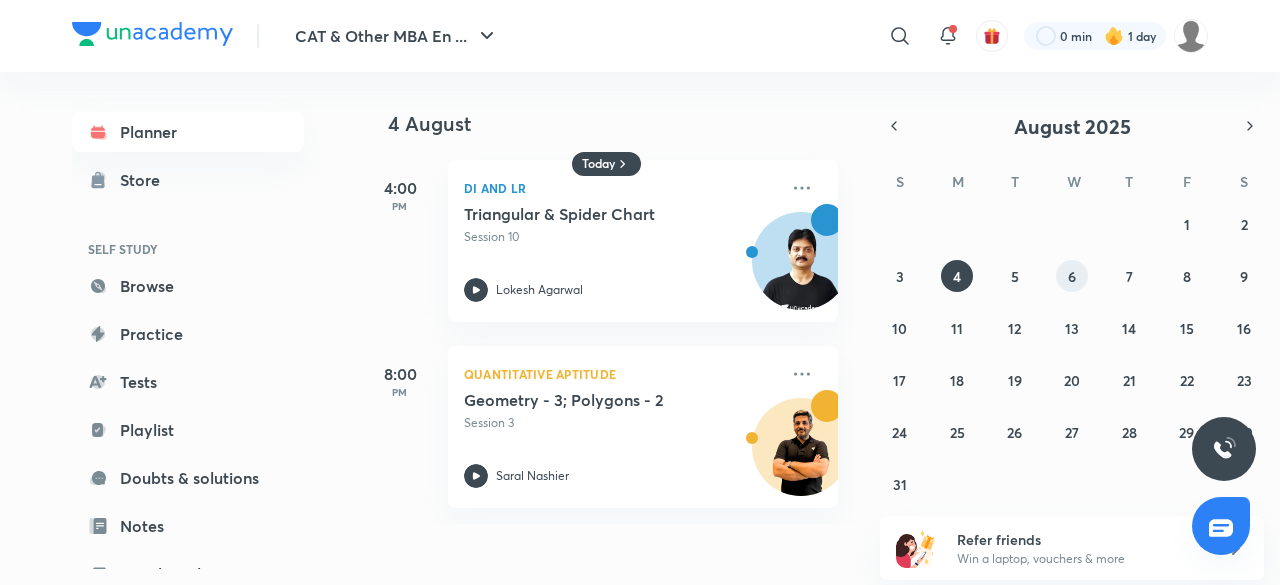 click on "6" at bounding box center (1072, 276) 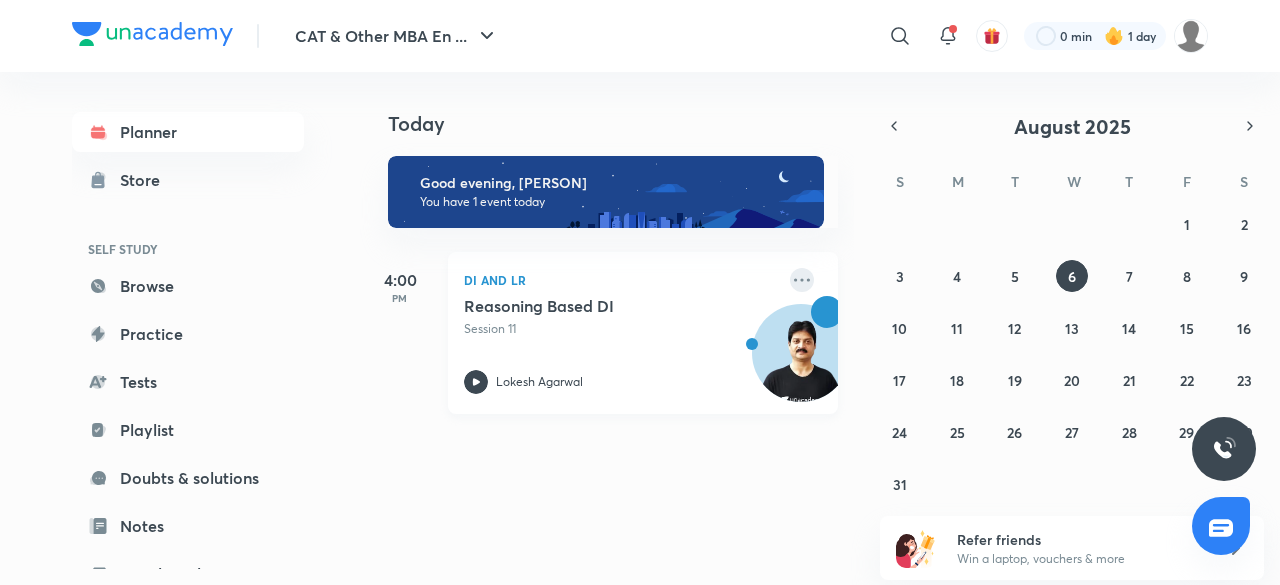 click 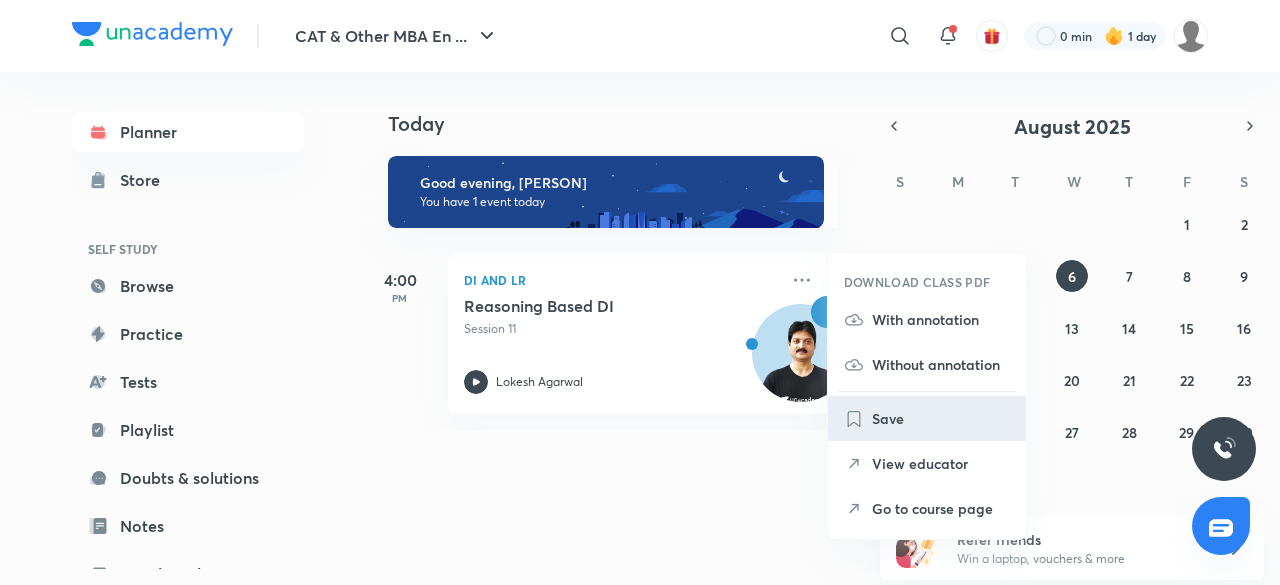 click on "Save" at bounding box center [941, 418] 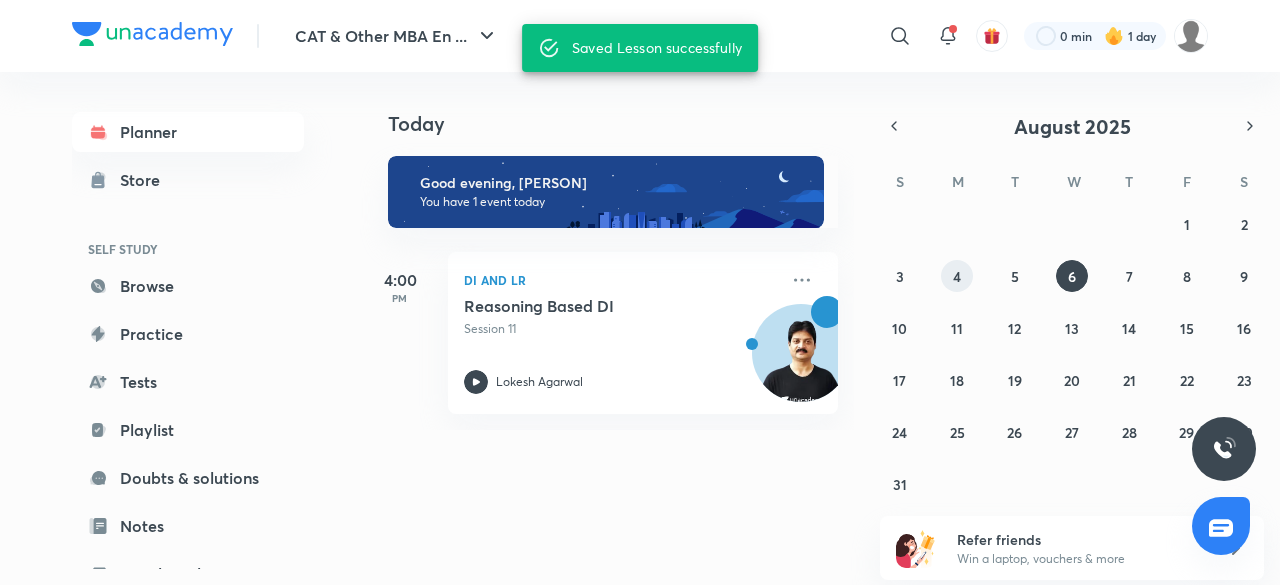 click on "4" at bounding box center (957, 276) 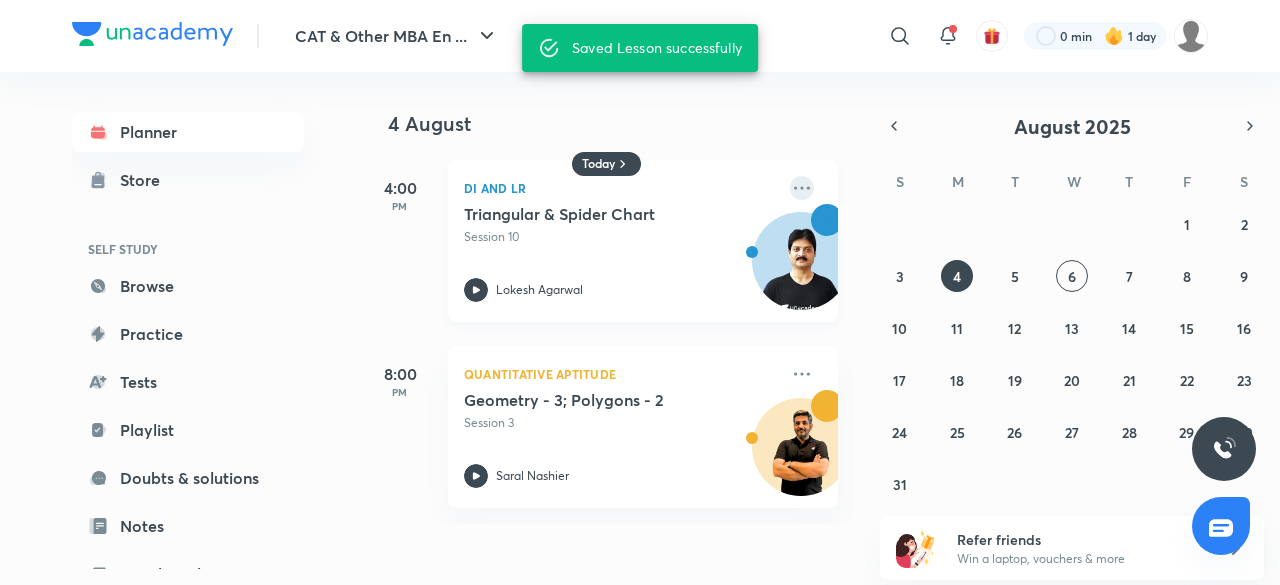 click 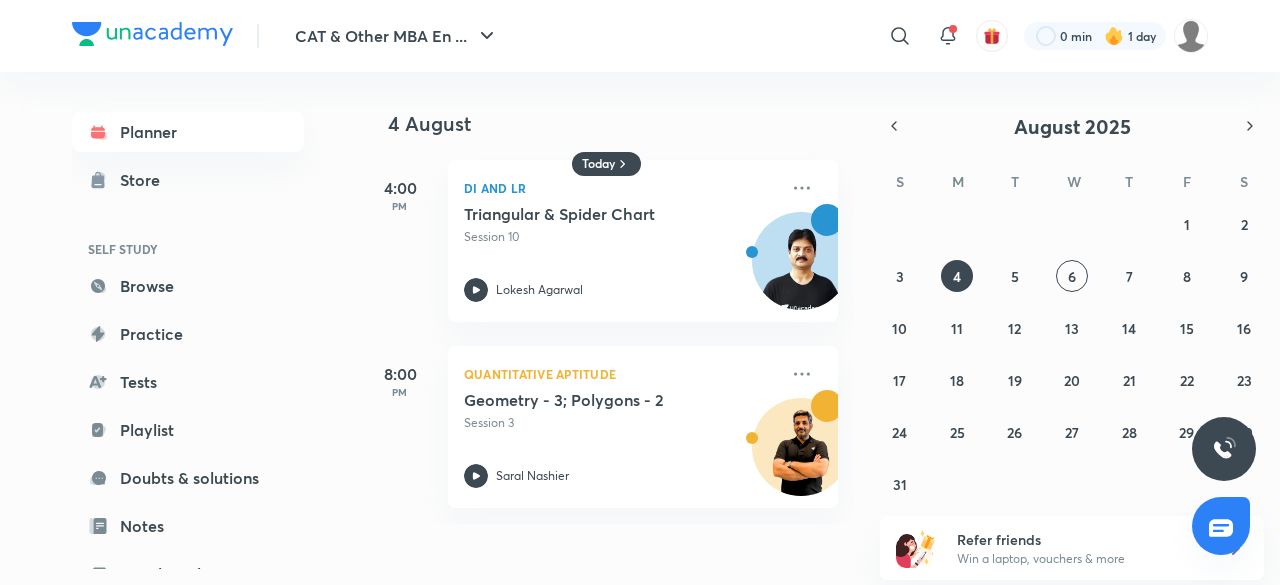 click on "[DATE] [TIME] DI and LR Triangular • [PERSON] [TIME] Quantitative Aptitude Geometry - 3; Polygons - 2 Session 3 [PERSON]" at bounding box center [607, 298] 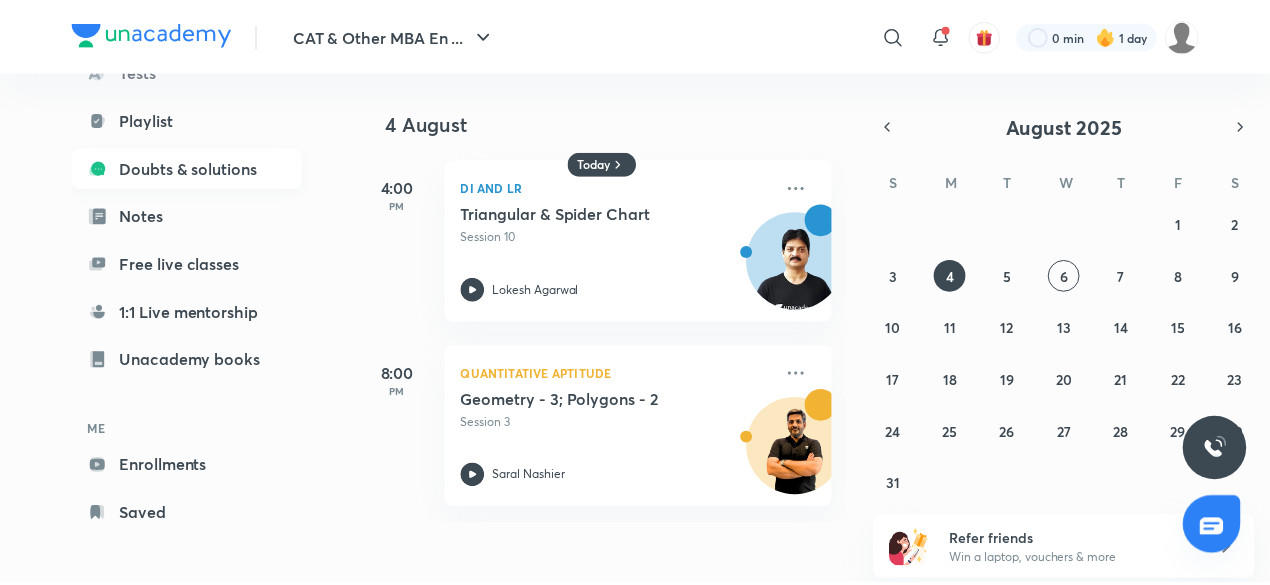 scroll, scrollTop: 314, scrollLeft: 0, axis: vertical 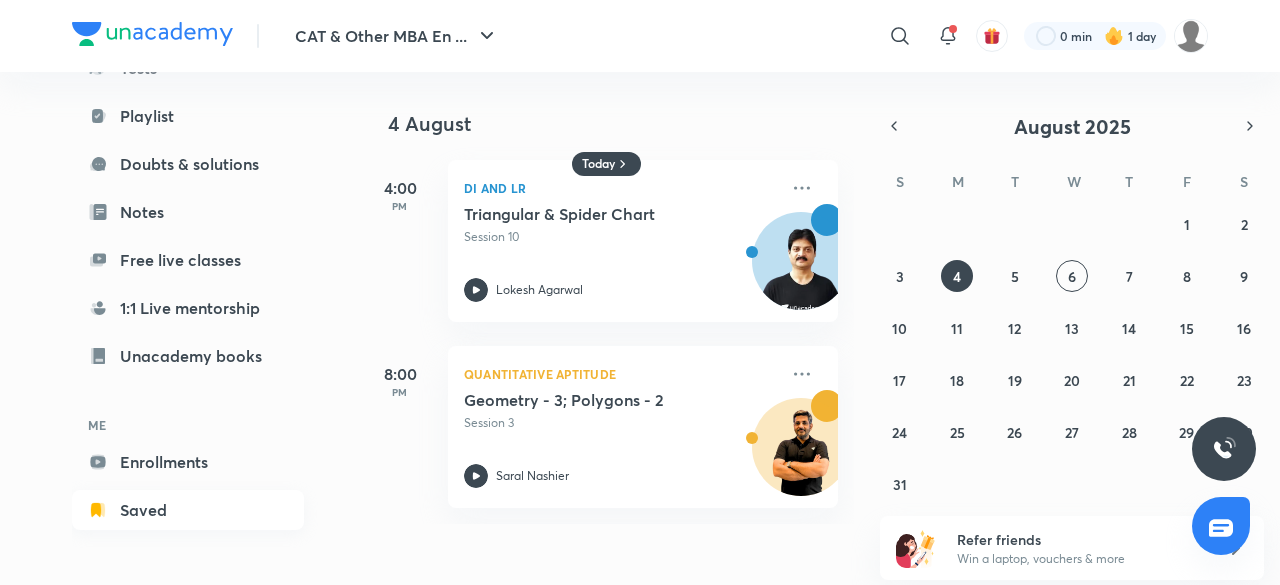 click on "Saved" at bounding box center [188, 510] 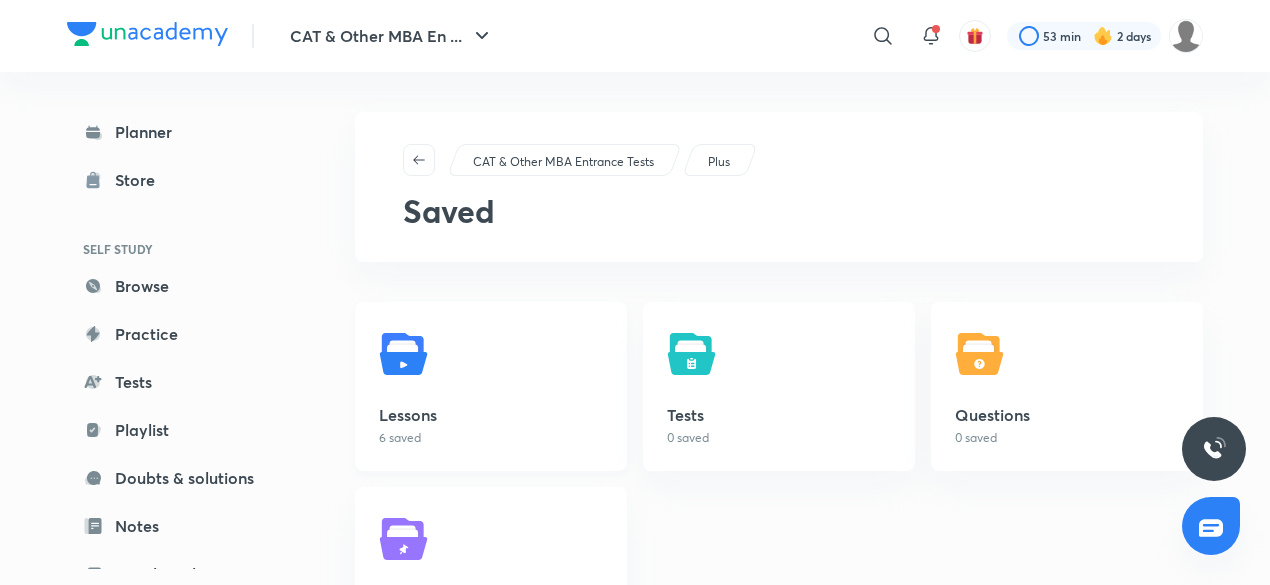 click on "Lessons 6 saved" at bounding box center (491, 386) 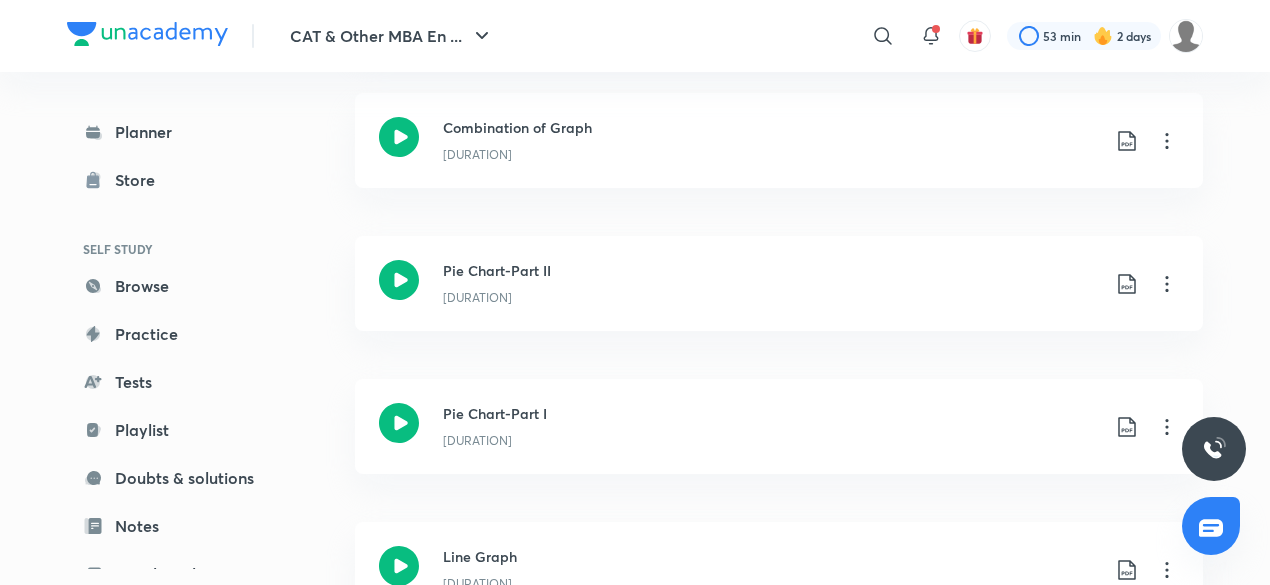 scroll, scrollTop: 621, scrollLeft: 0, axis: vertical 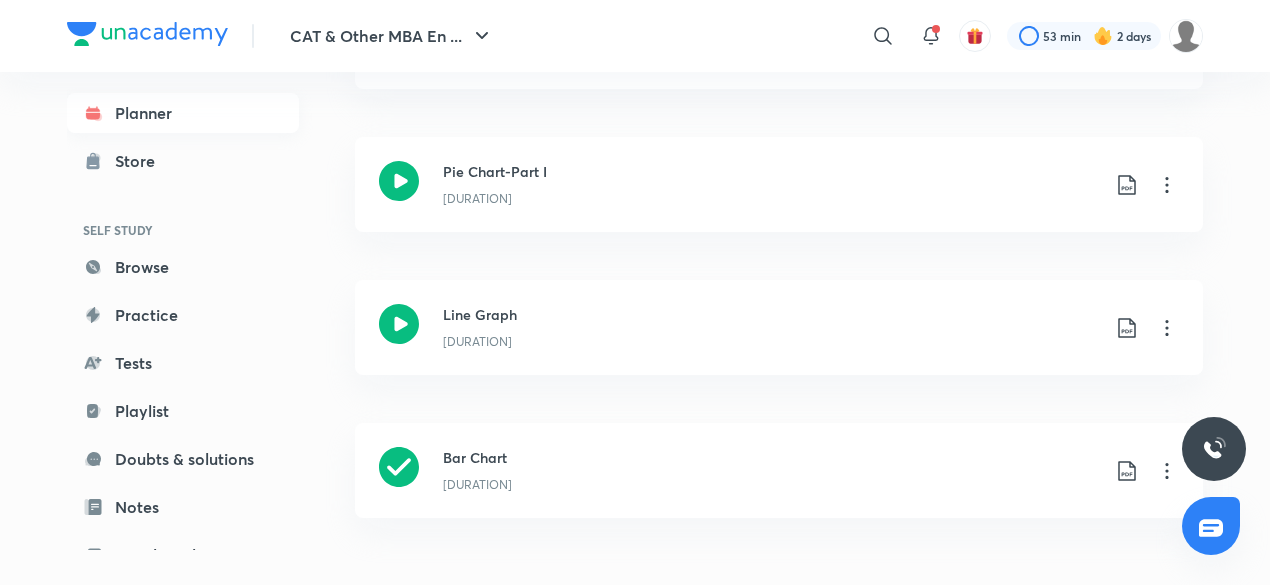 click on "Planner" at bounding box center (183, 113) 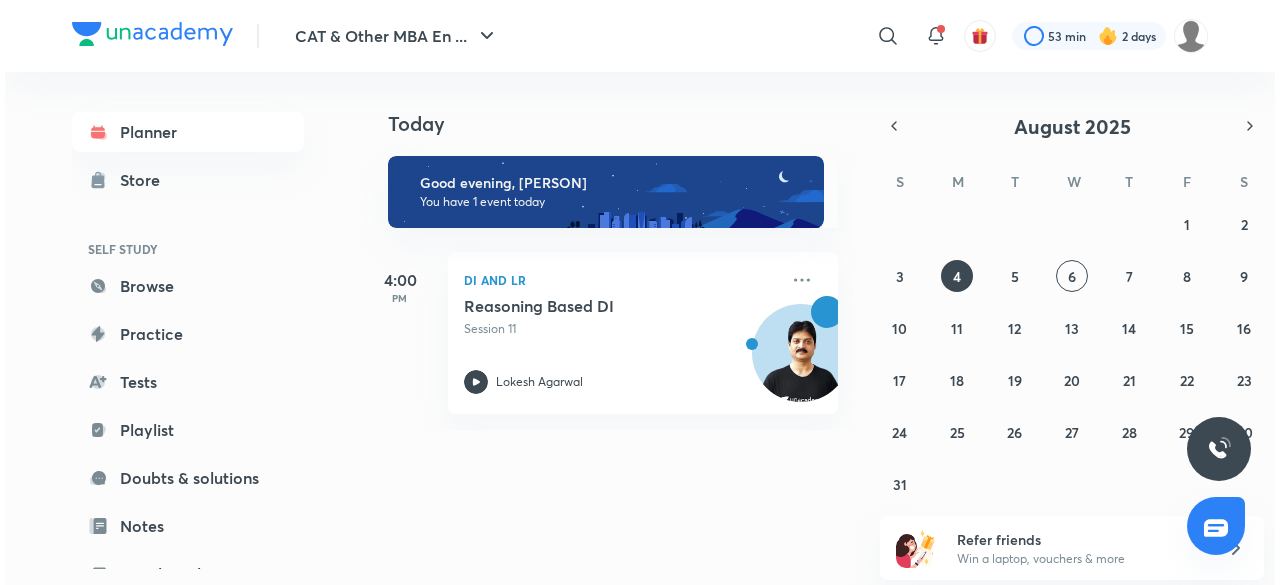 scroll, scrollTop: 0, scrollLeft: 0, axis: both 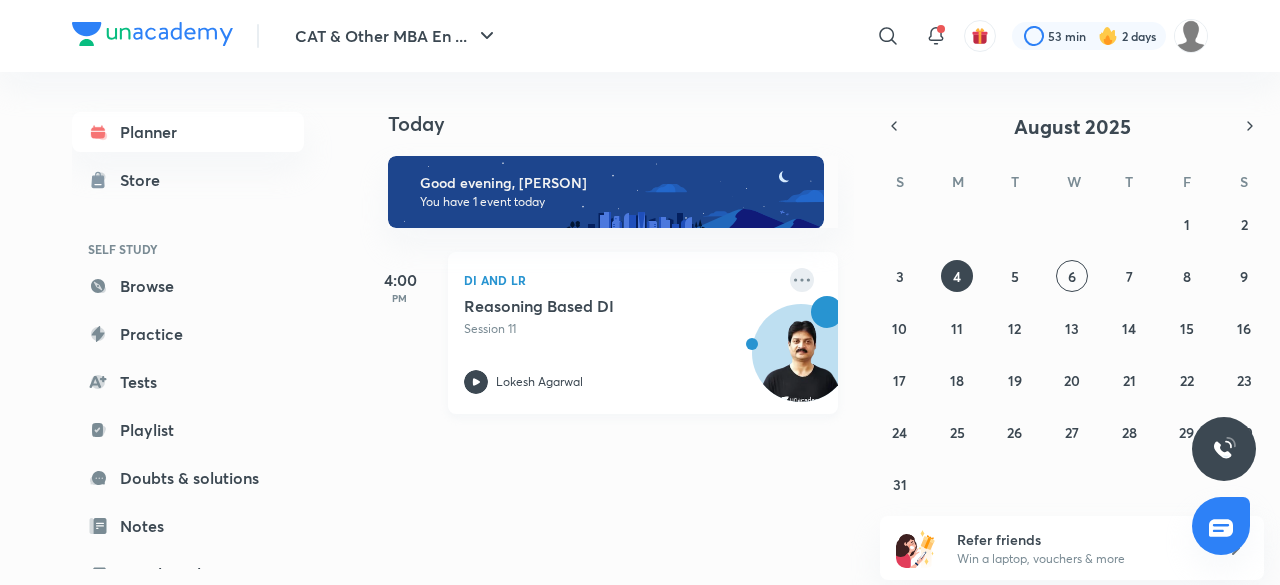 click 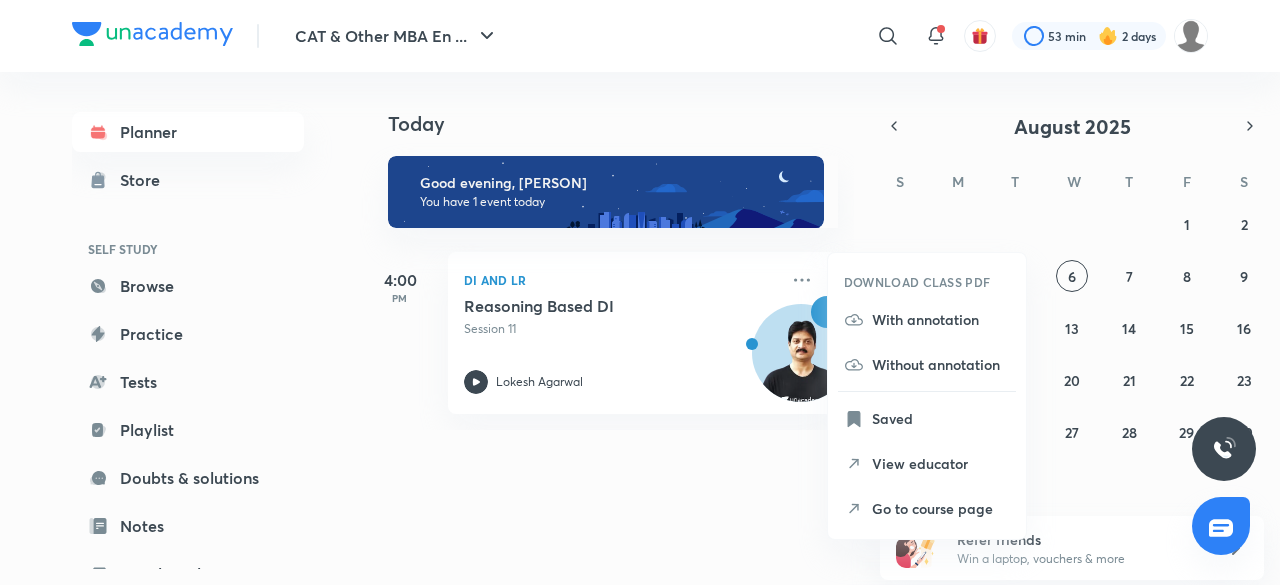 click on "27 28 29 30 31 1 2 3 4 5 6 7 8 9 10 11 12 13 14 15 16 17 18 19 20 21 22 23 24 25 26 27 28 29 30 31 1 2 3 4 5 6" at bounding box center [1072, 354] 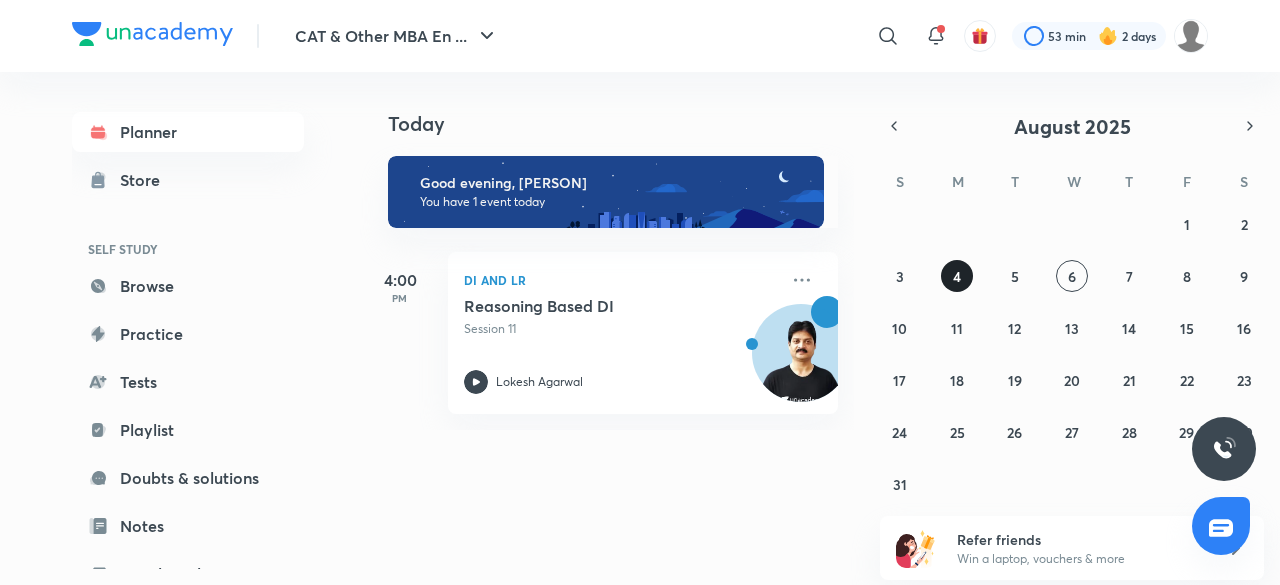 click on "4" at bounding box center (957, 276) 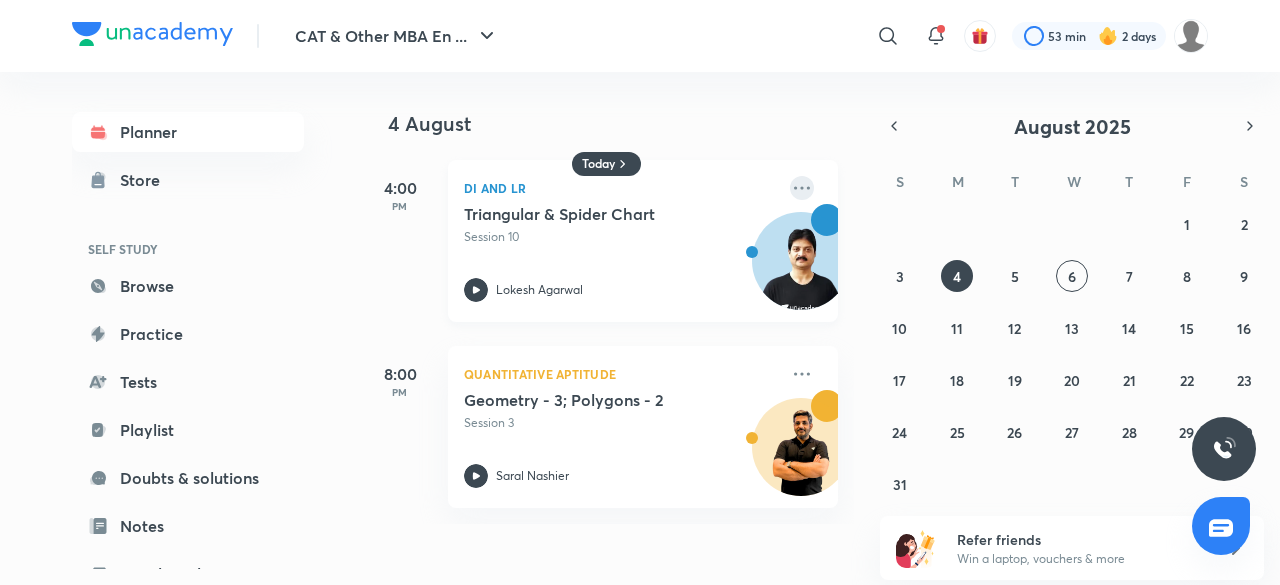 click 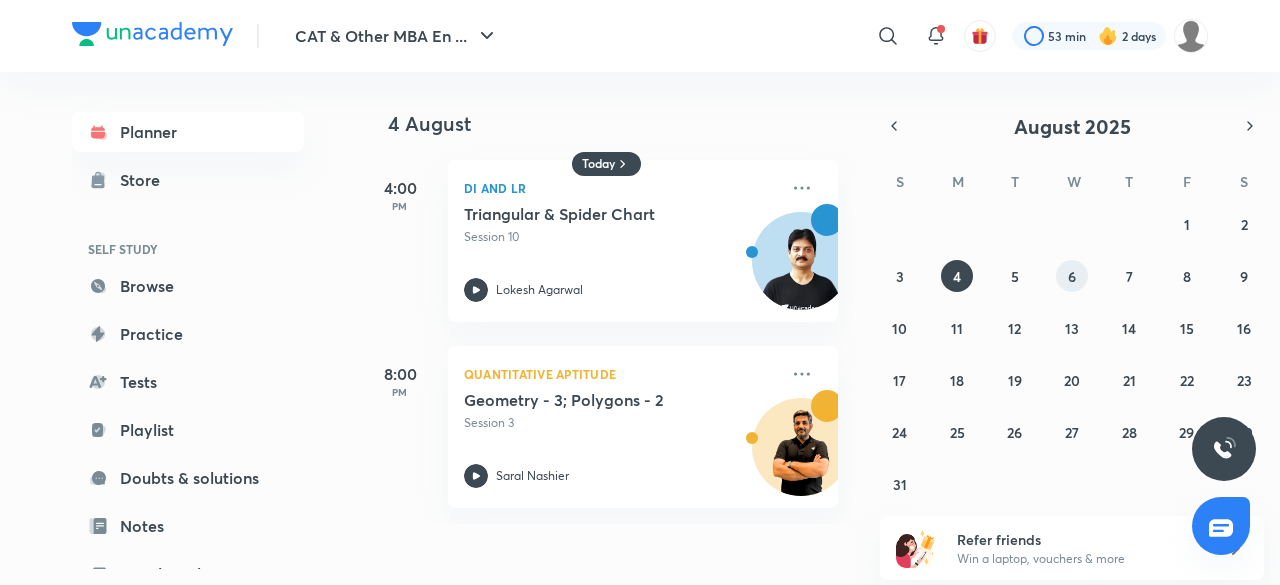 click on "6" at bounding box center (1072, 276) 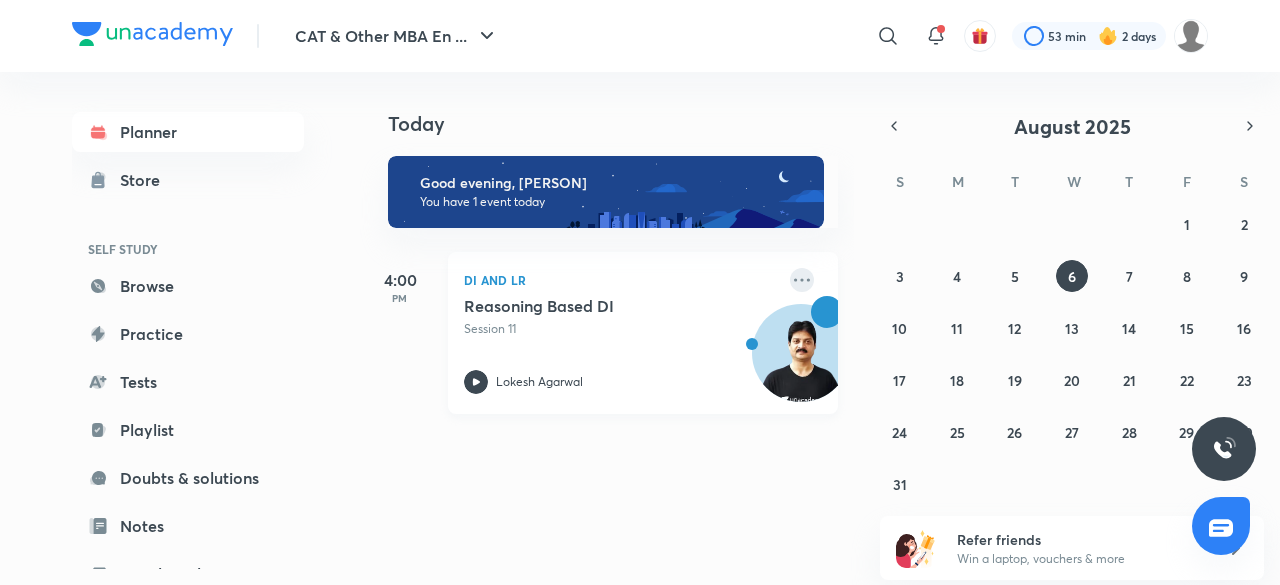 click 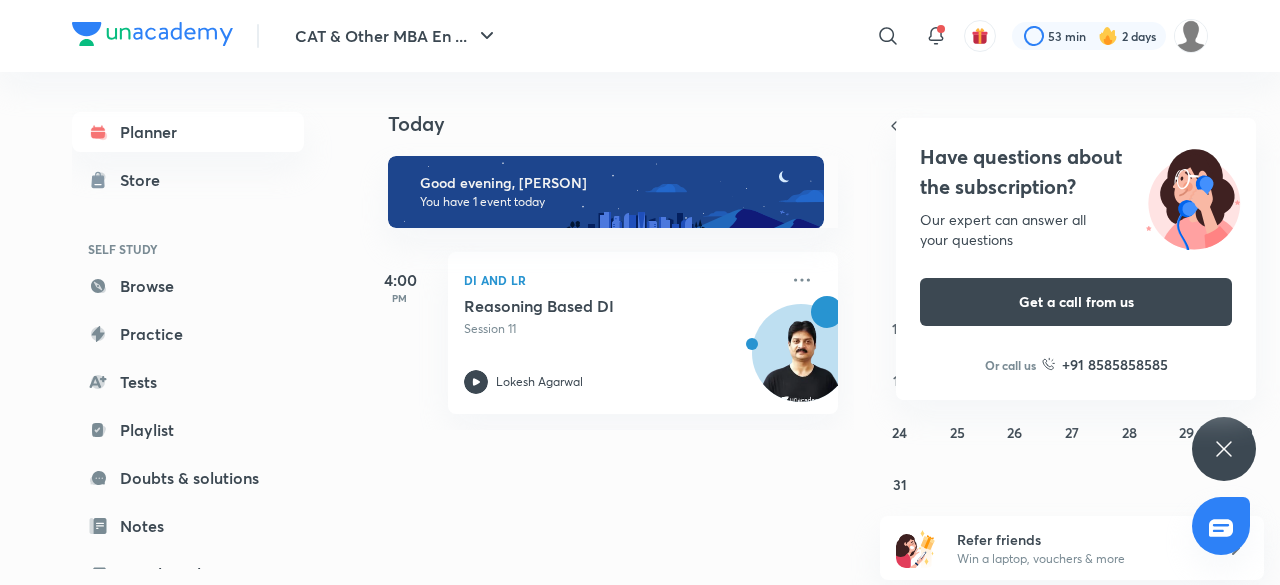click on "Today Good evening, [PERSON] You have 1 event today [TIME] DI and LR Reasoning Based DI Session 11 [PERSON]" at bounding box center (818, 251) 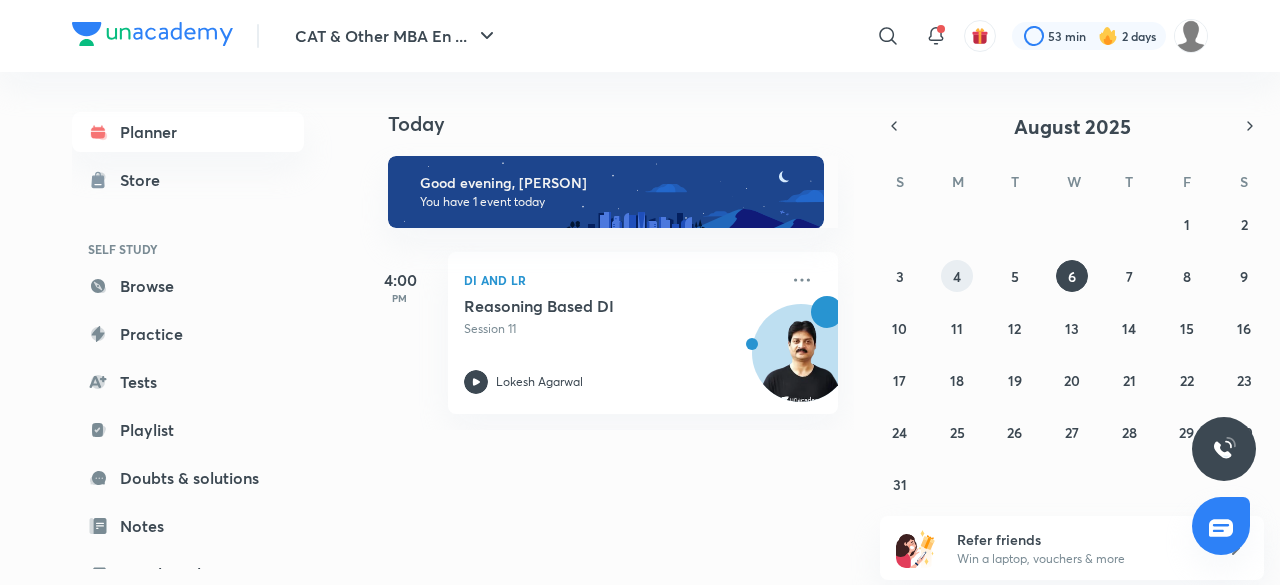 click on "4" at bounding box center [957, 276] 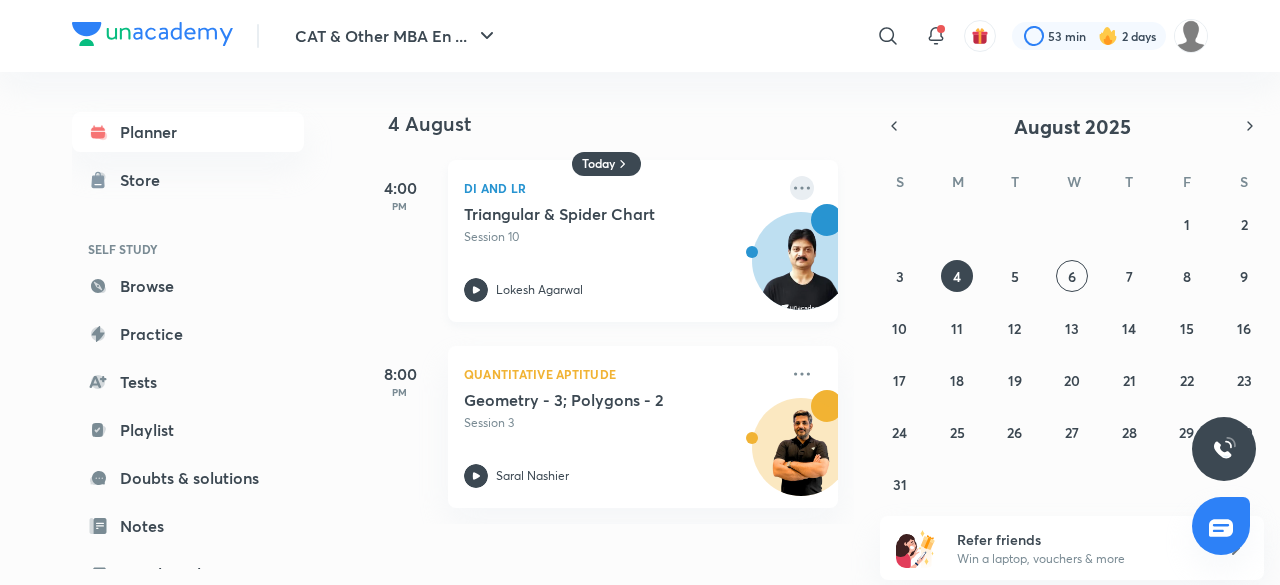 drag, startPoint x: 788, startPoint y: 191, endPoint x: 776, endPoint y: 187, distance: 12.649111 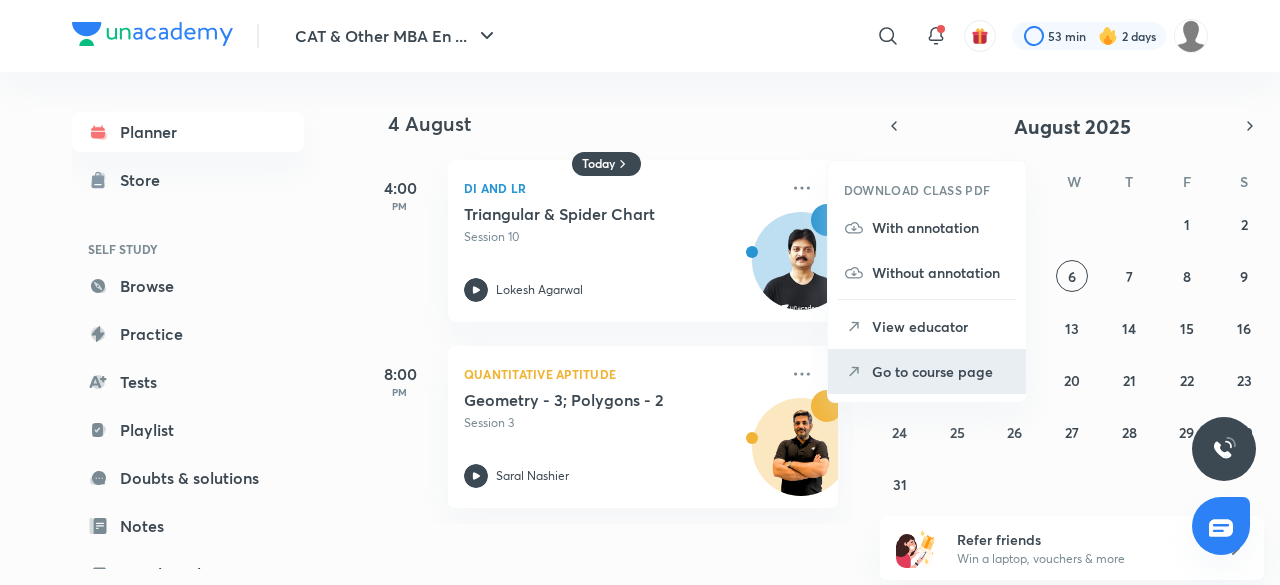 click on "Go to course page" at bounding box center (941, 371) 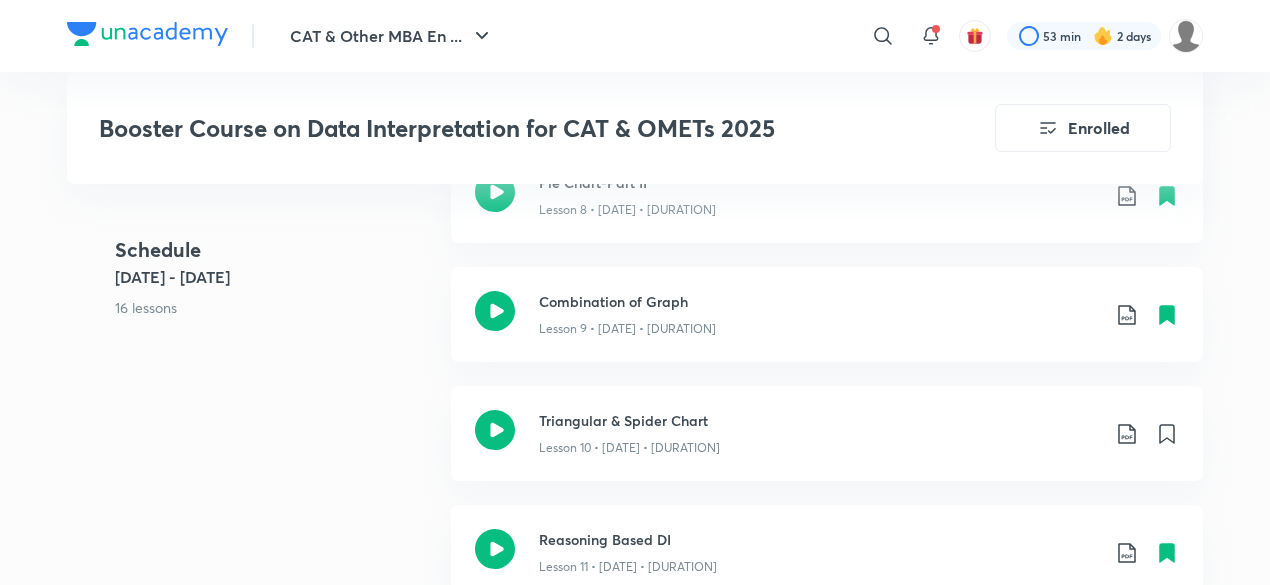 scroll, scrollTop: 1967, scrollLeft: 0, axis: vertical 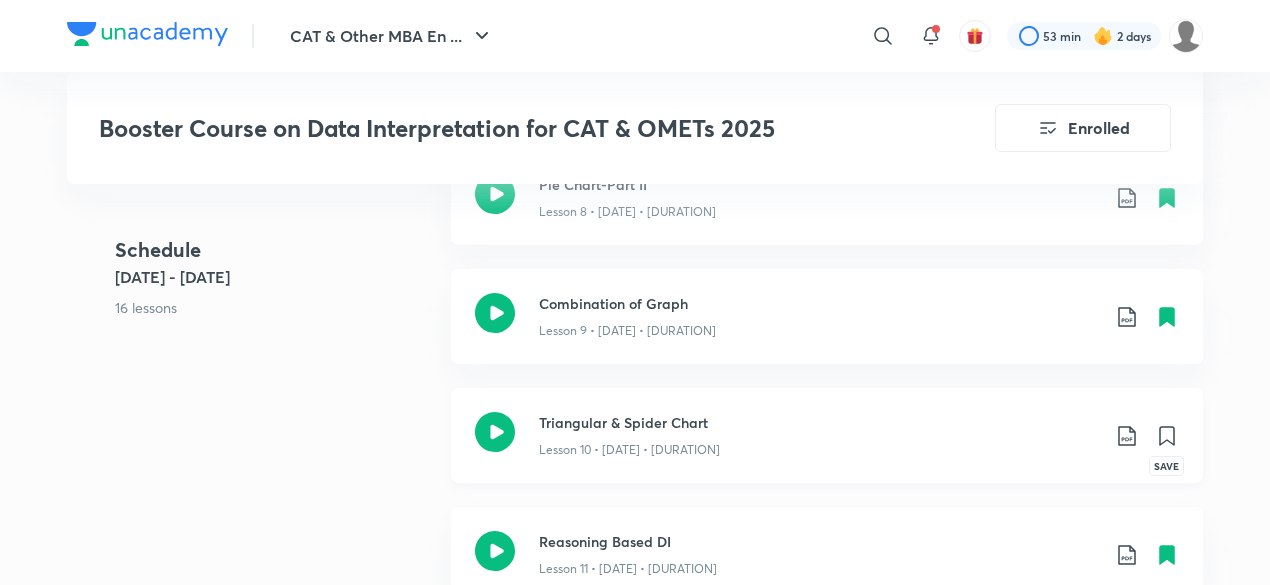 click 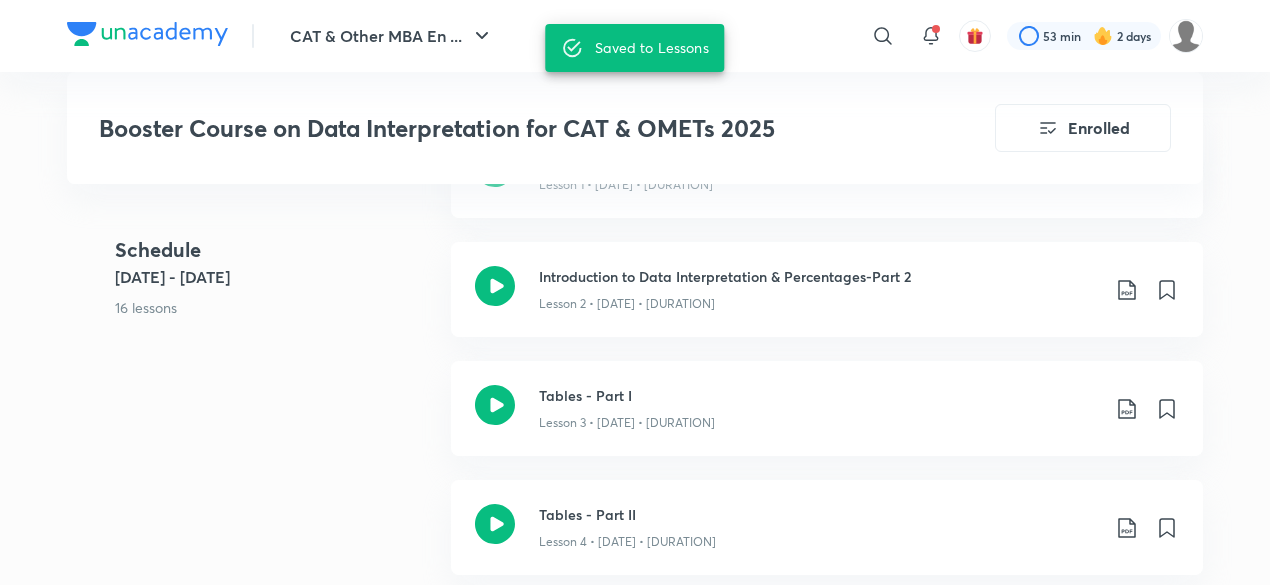 scroll, scrollTop: 1160, scrollLeft: 0, axis: vertical 